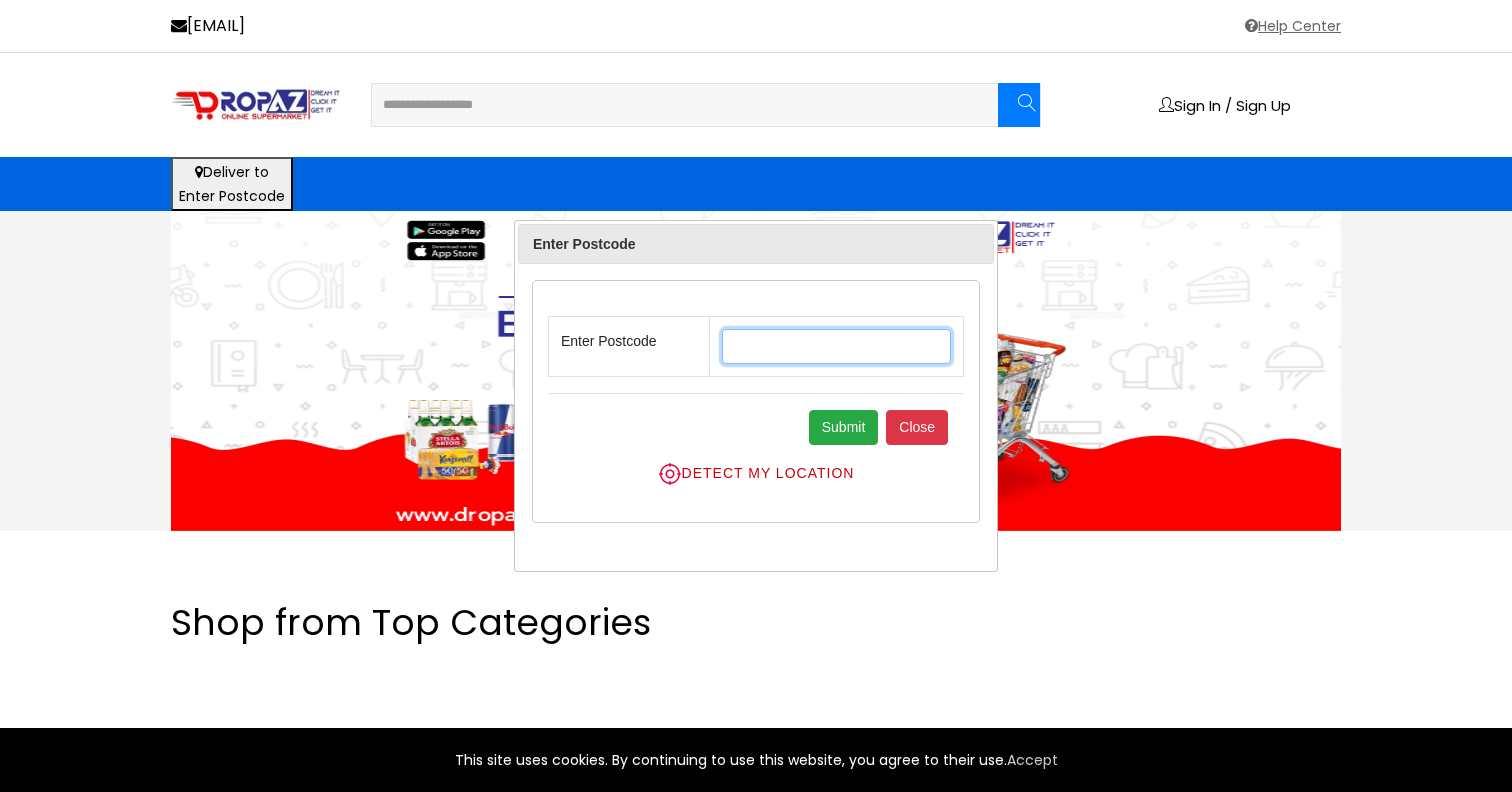 scroll, scrollTop: 0, scrollLeft: 0, axis: both 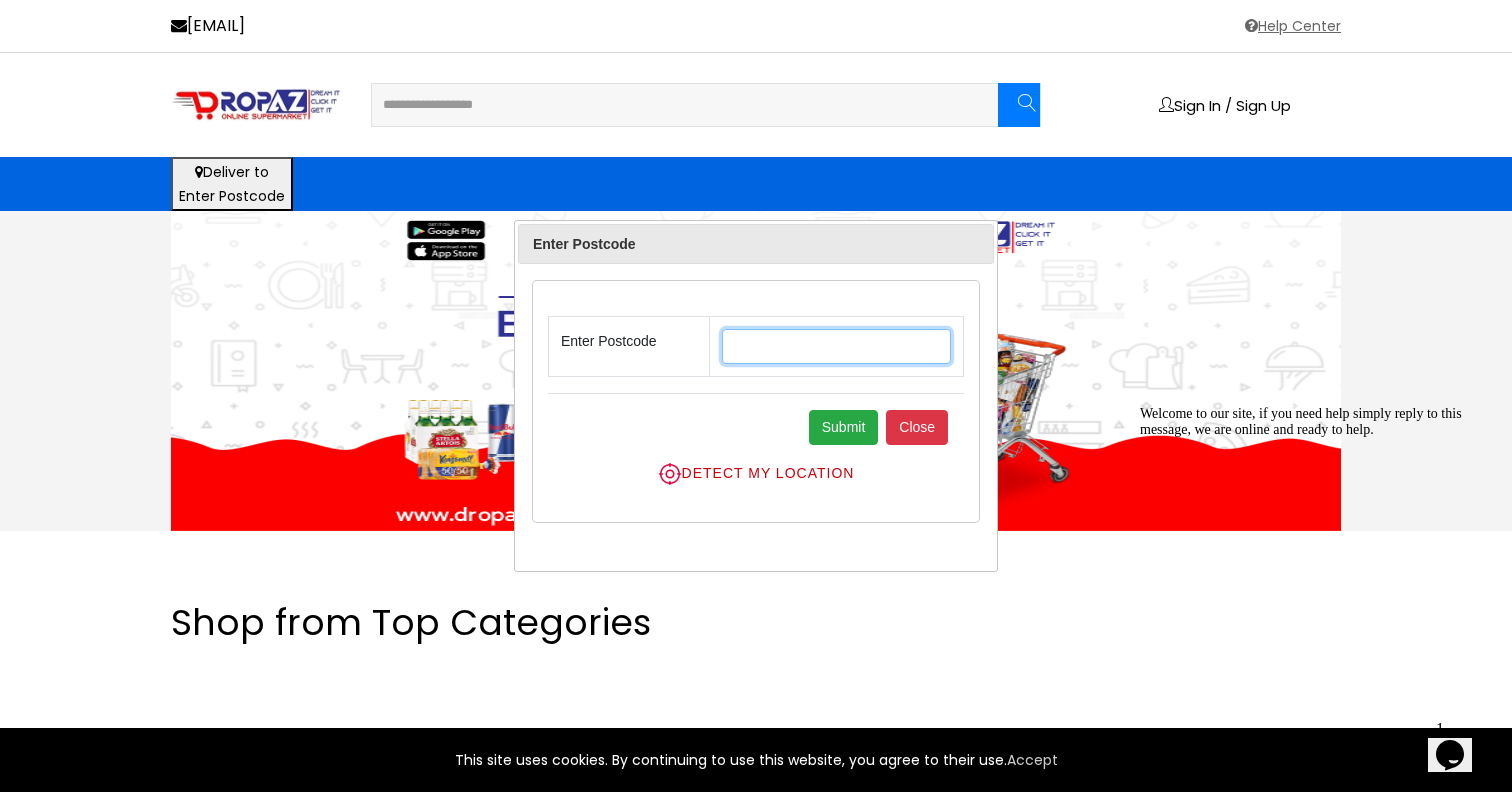 click at bounding box center [836, 346] 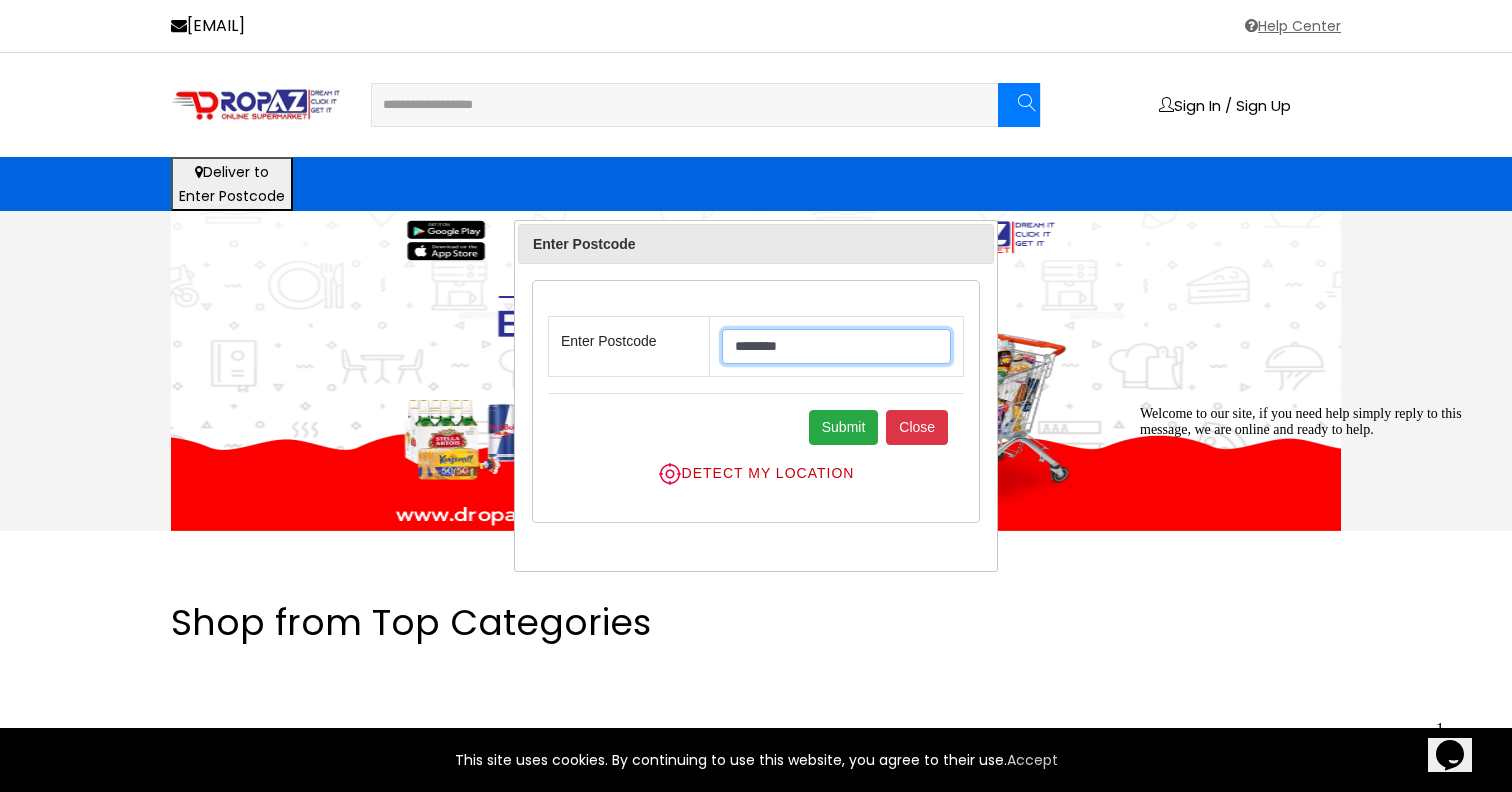 type on "********" 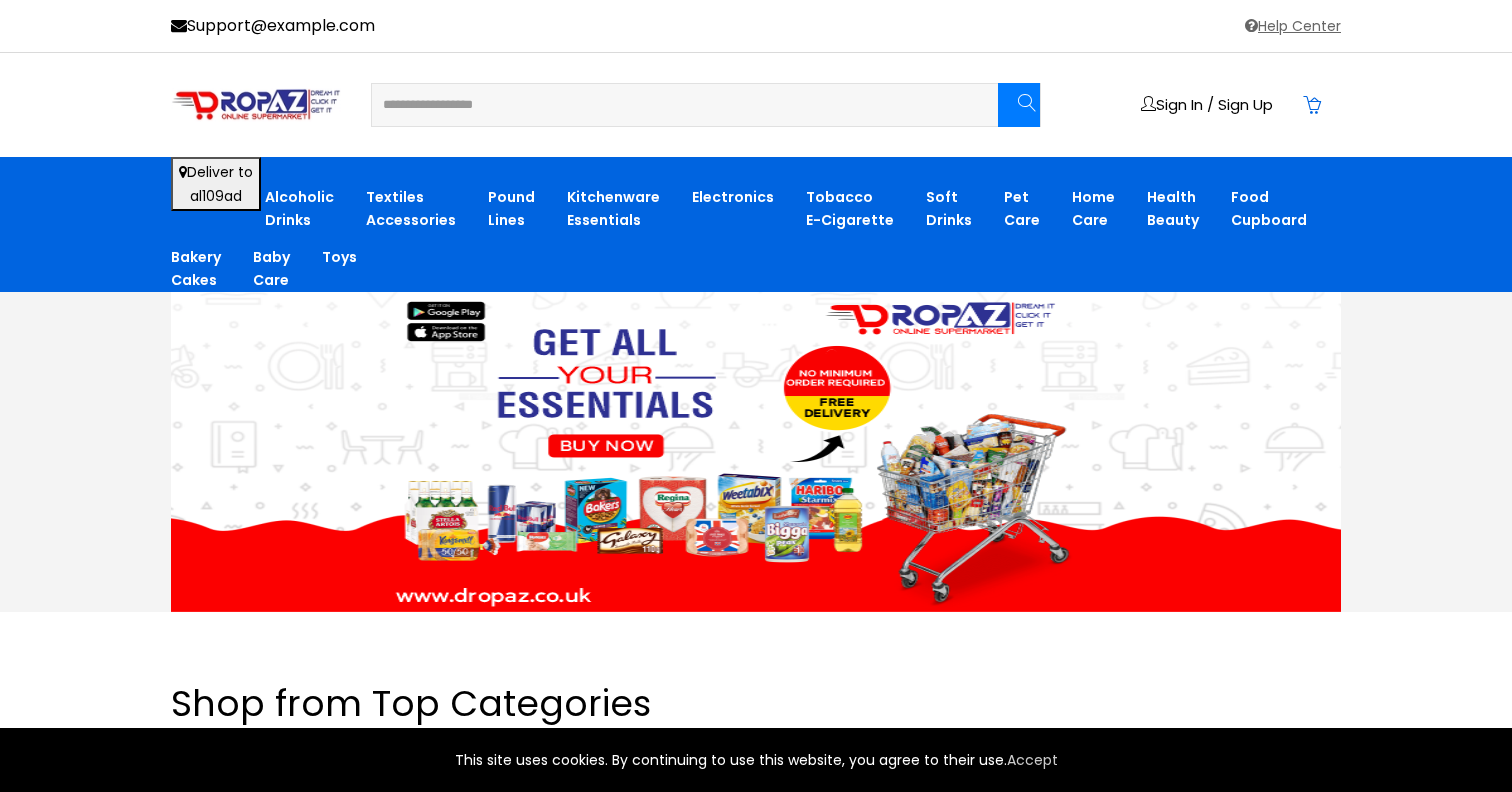 scroll, scrollTop: 599, scrollLeft: 0, axis: vertical 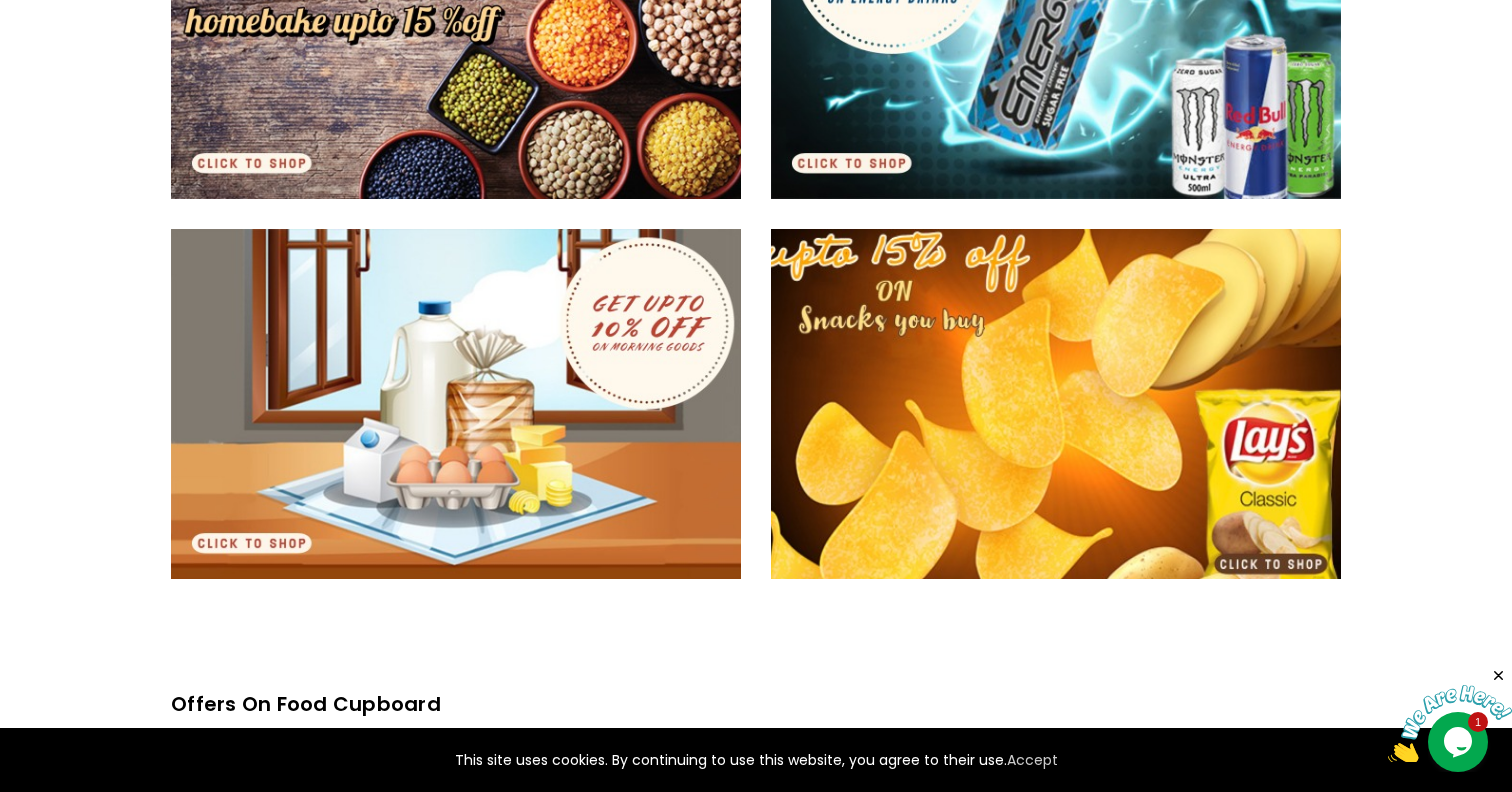click at bounding box center (1056, 404) 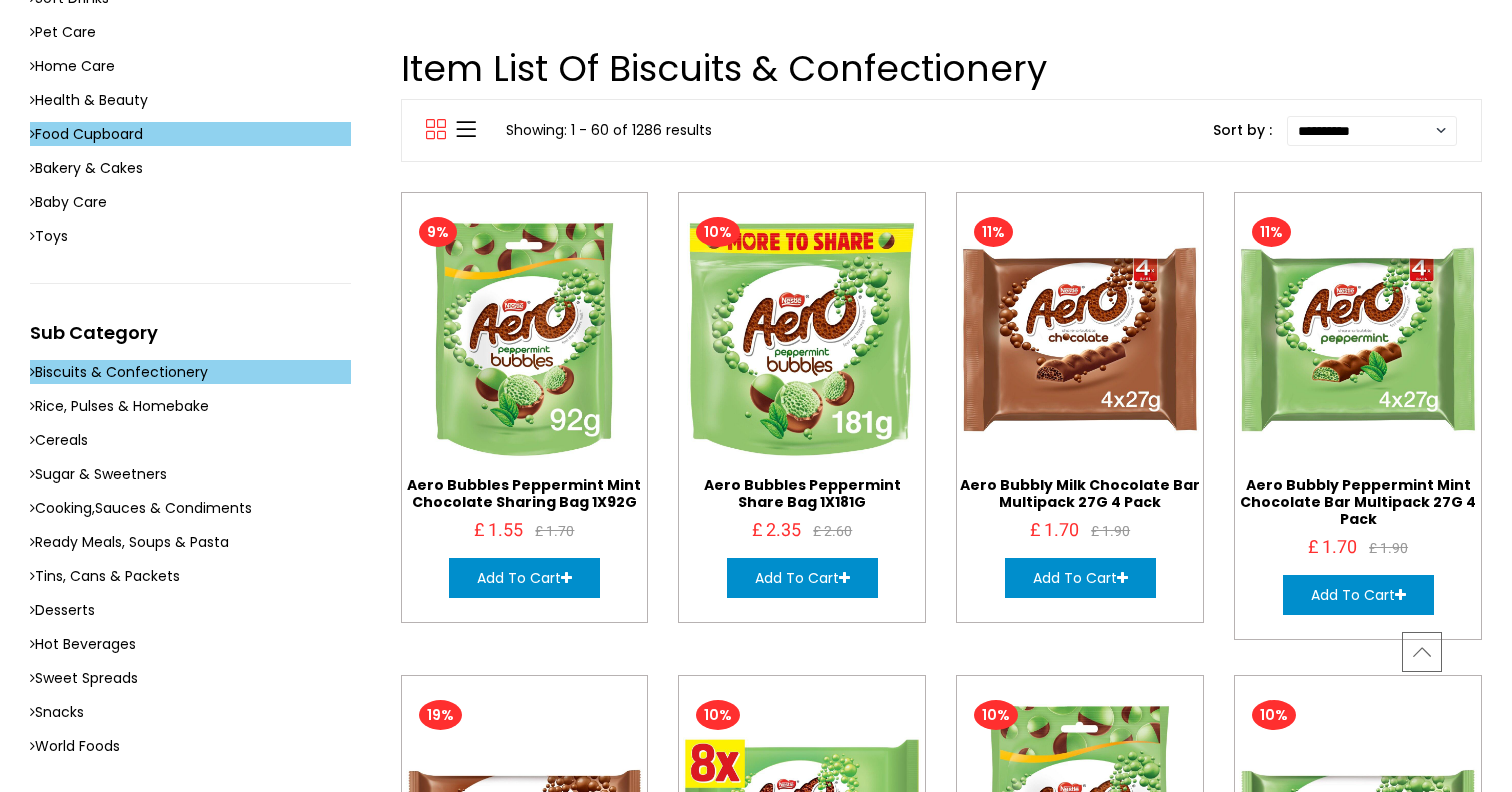 scroll, scrollTop: 0, scrollLeft: 0, axis: both 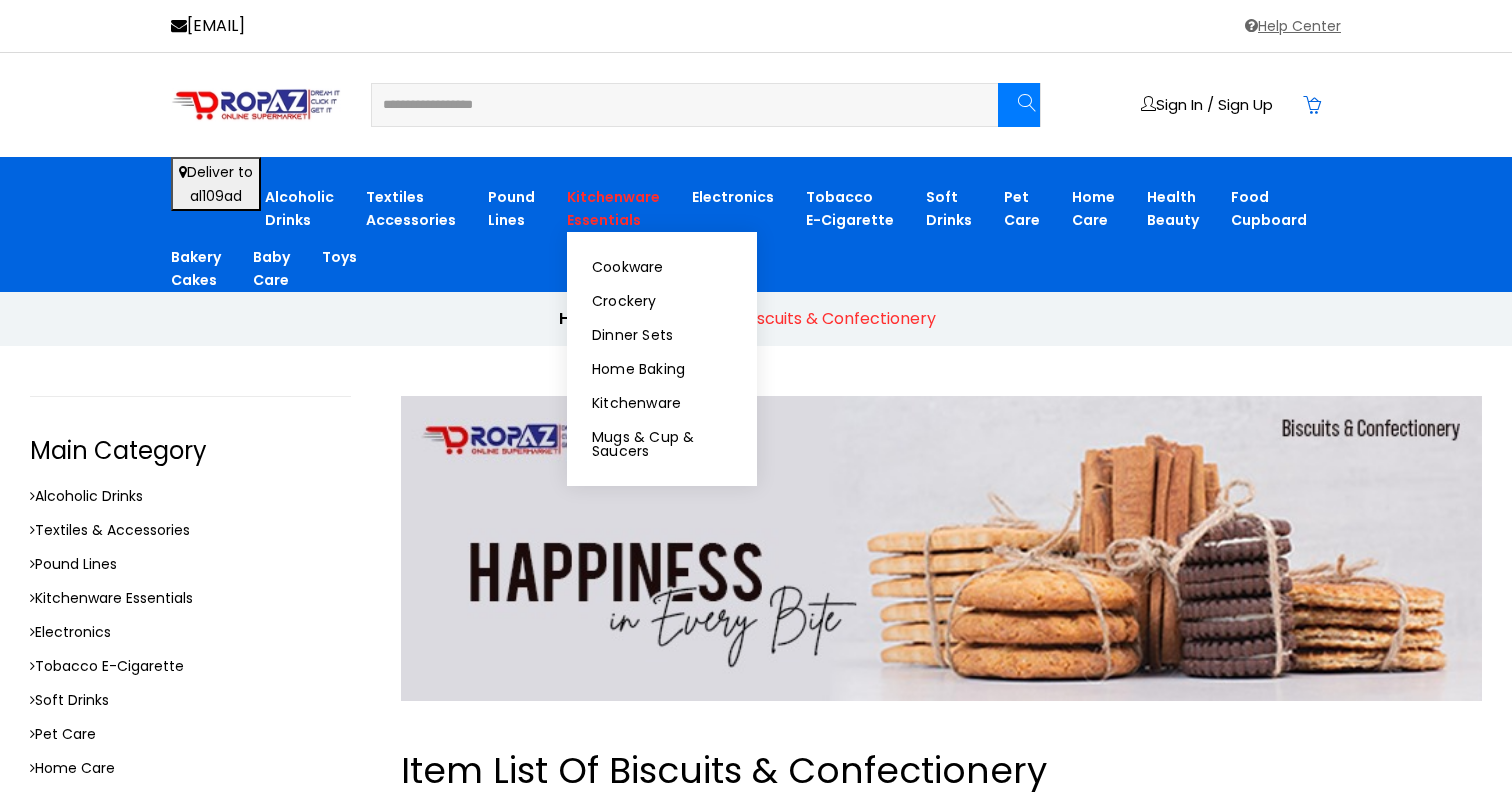 click on "Kitchenware Essentials" at bounding box center [613, 209] 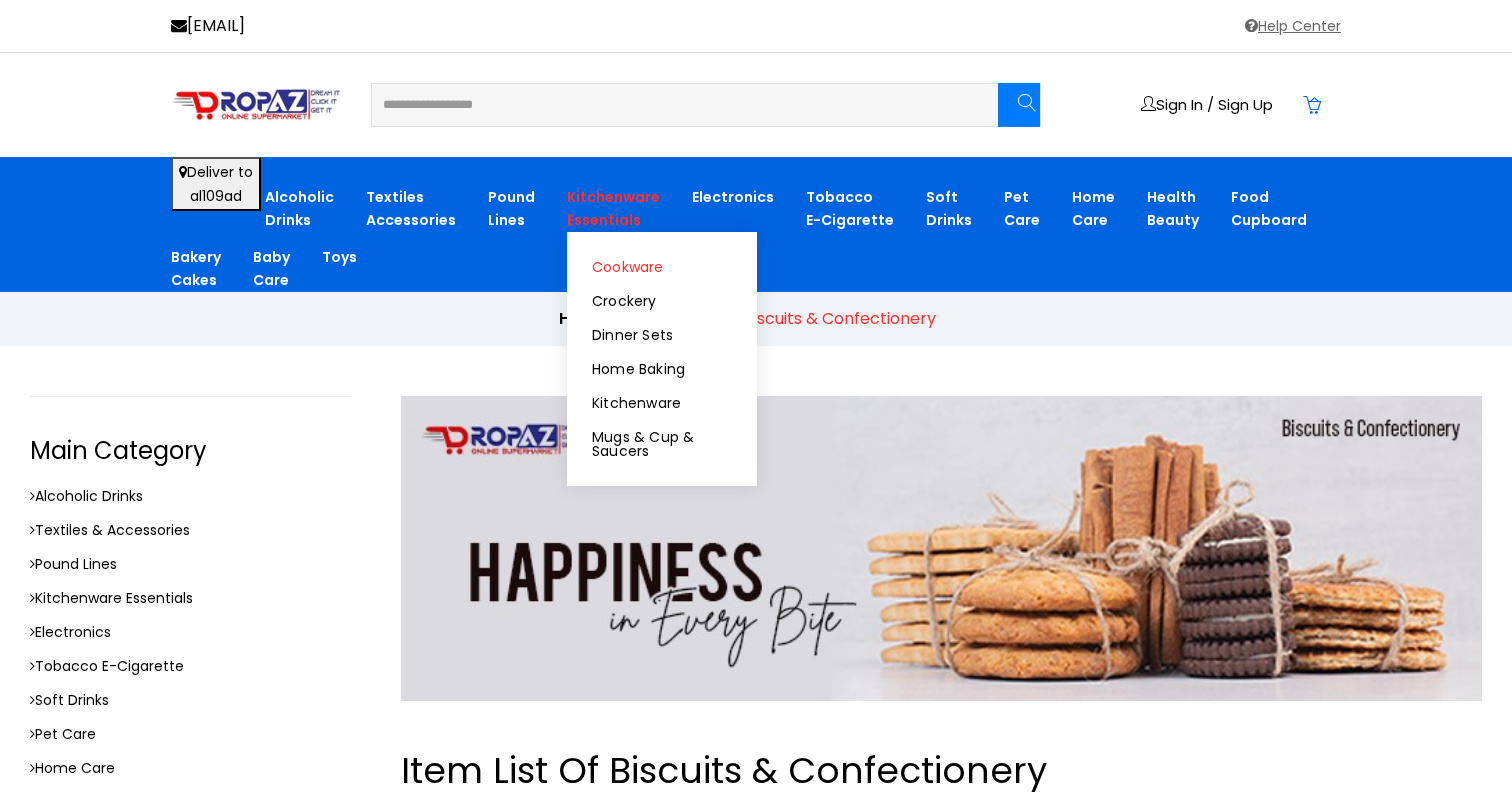 click on "Cookware" at bounding box center [662, 267] 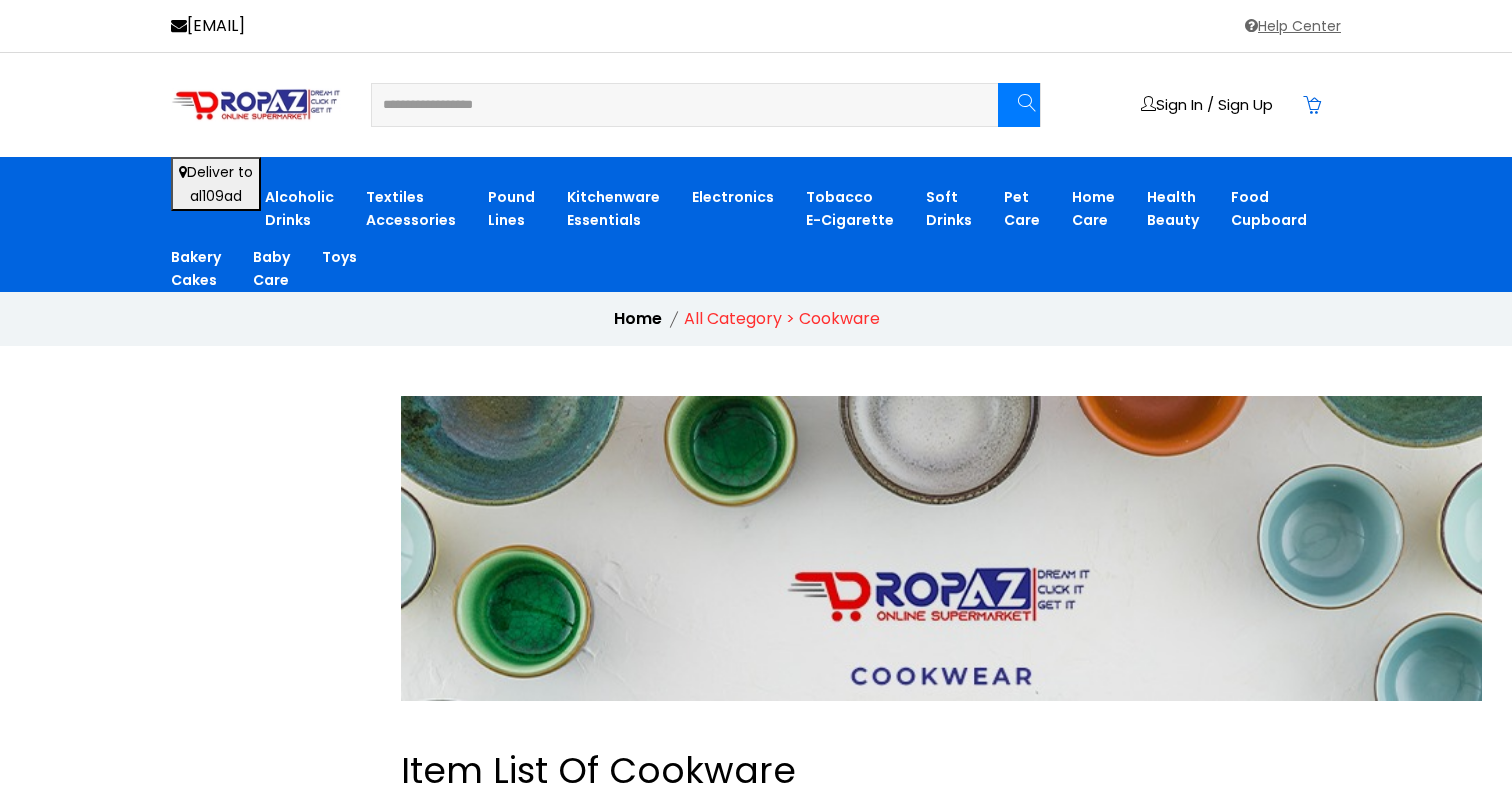 scroll, scrollTop: 0, scrollLeft: 0, axis: both 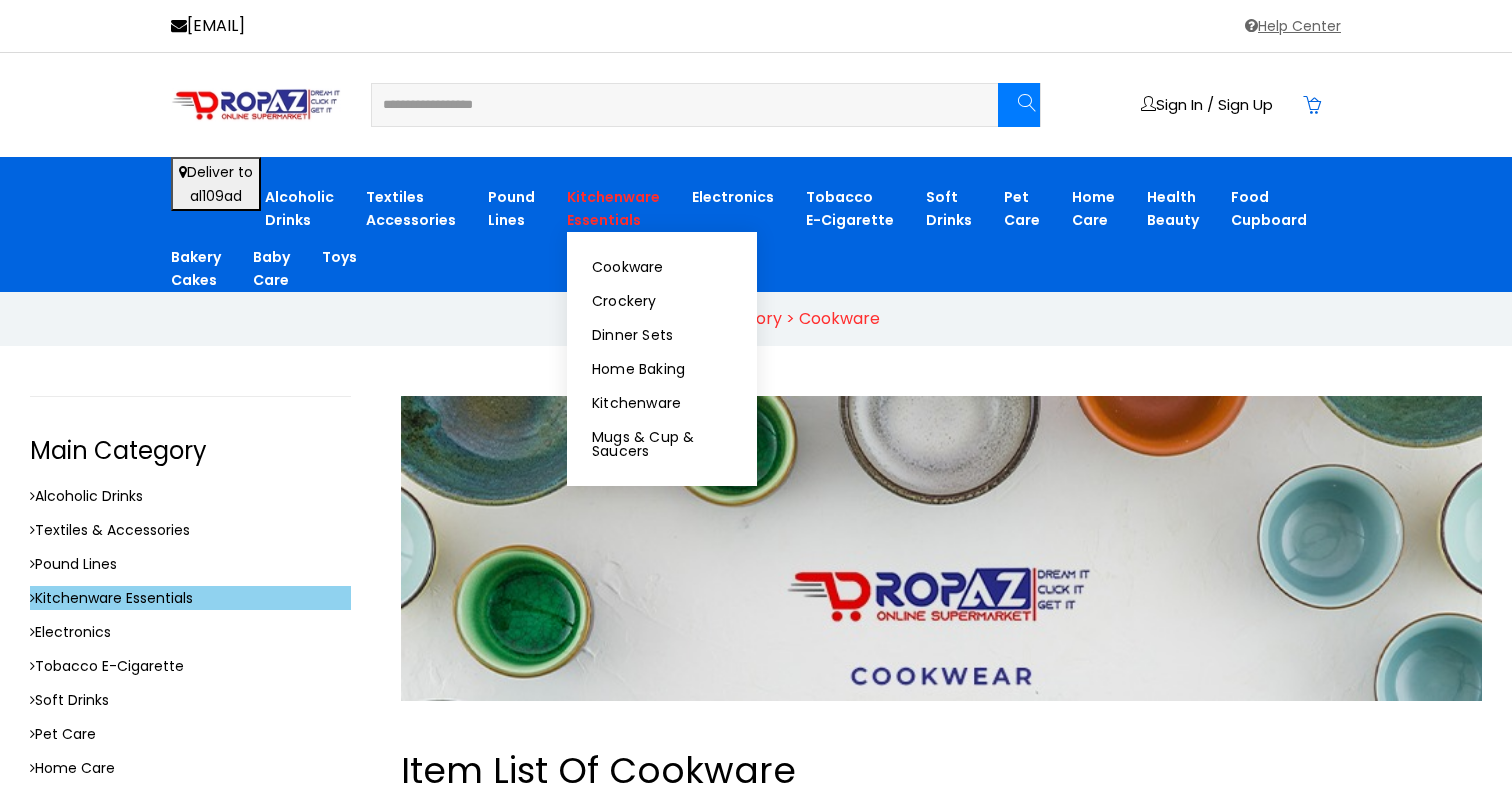 type on "*******" 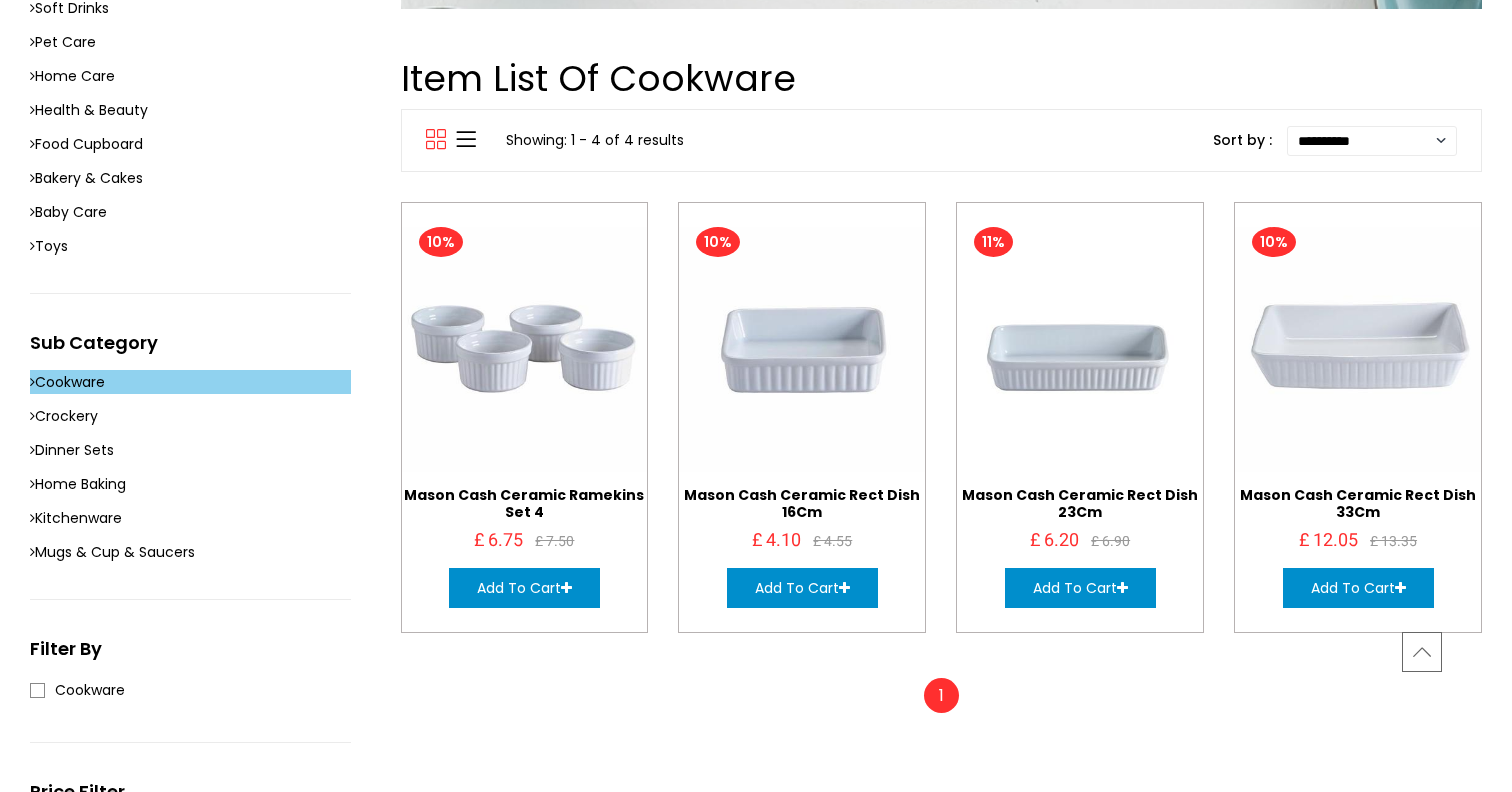 scroll, scrollTop: 0, scrollLeft: 0, axis: both 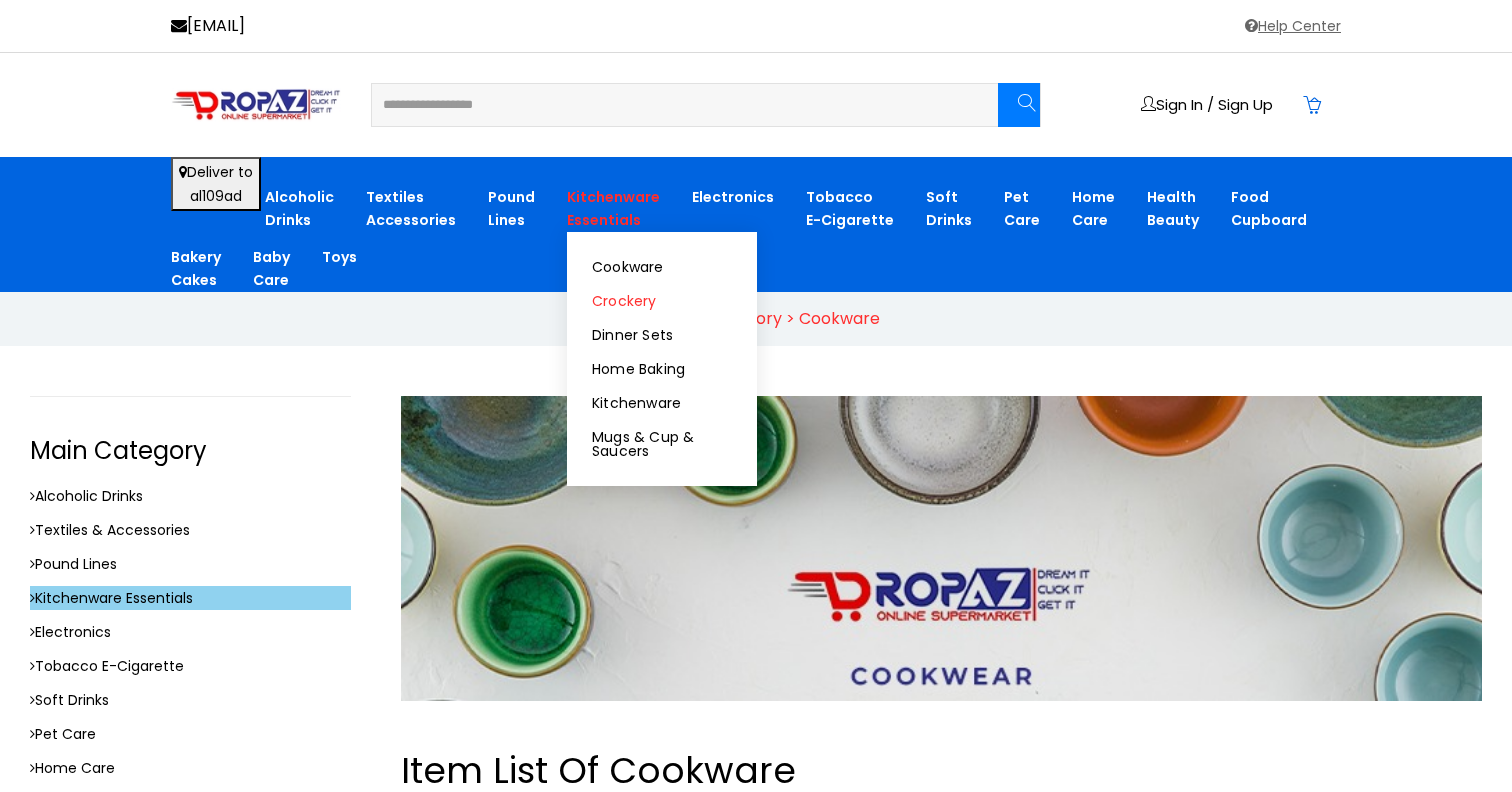 click on "Crockery" at bounding box center (662, 301) 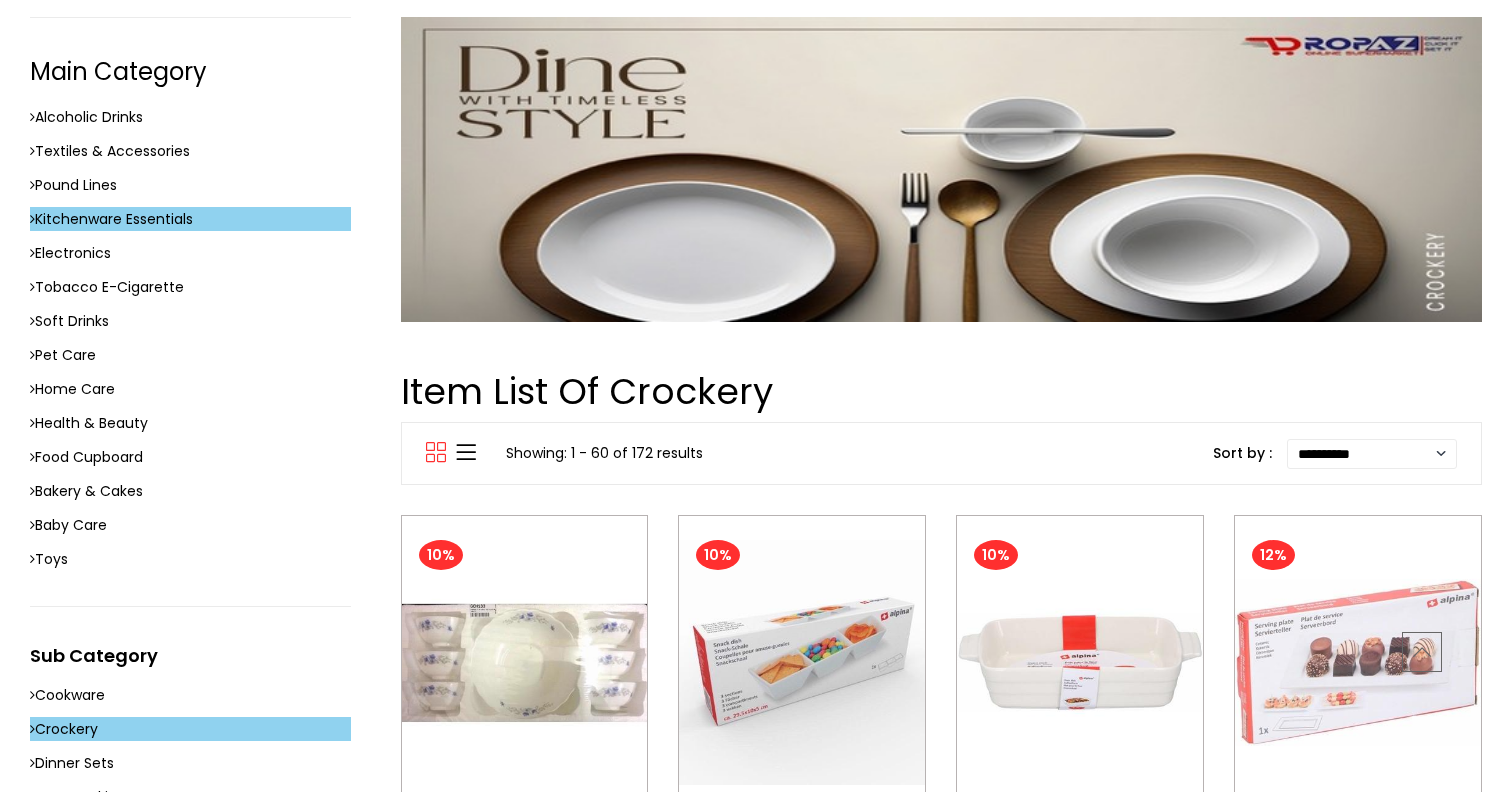 scroll, scrollTop: 0, scrollLeft: 0, axis: both 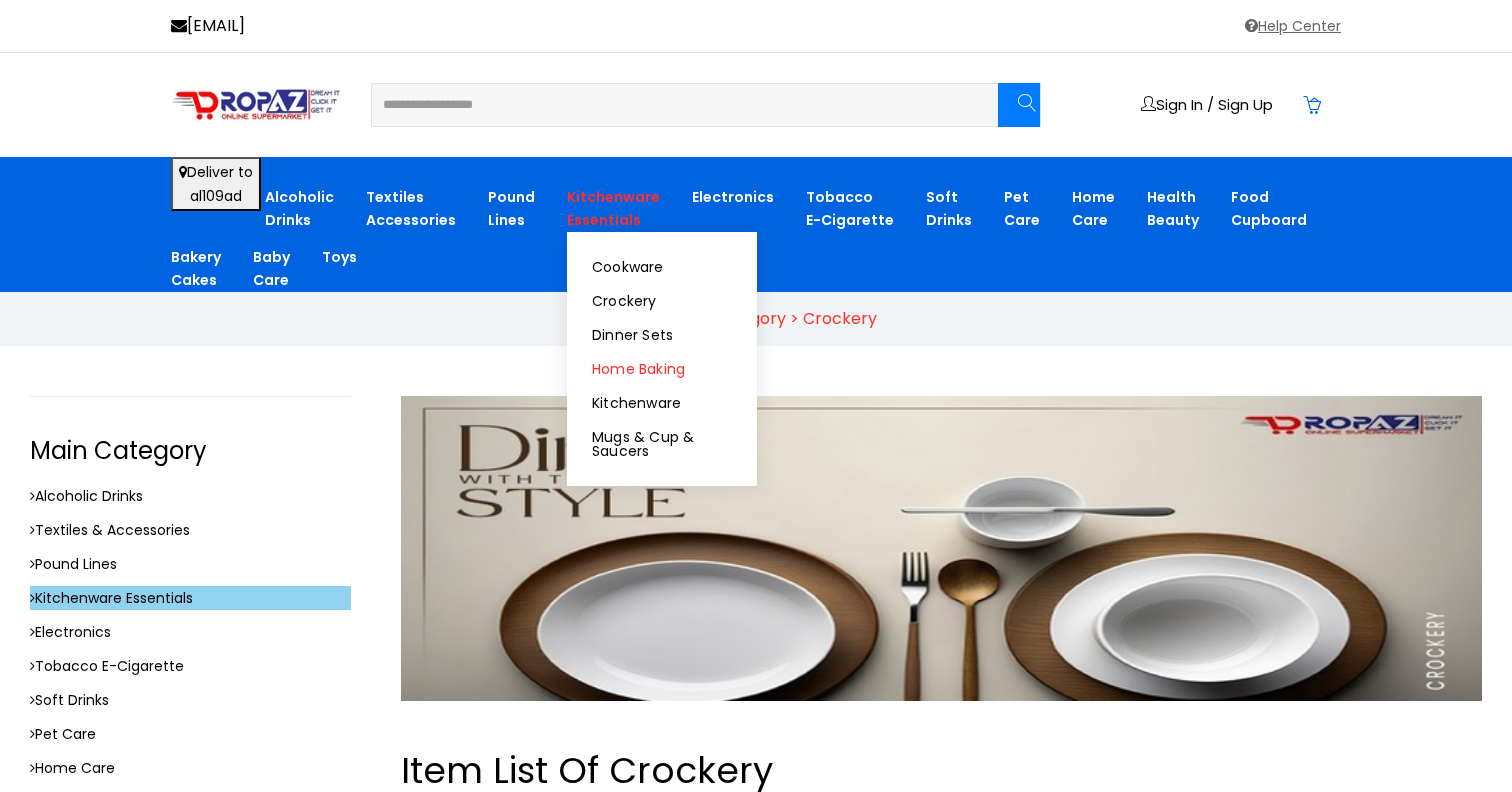 click on "Home Baking" at bounding box center [662, 369] 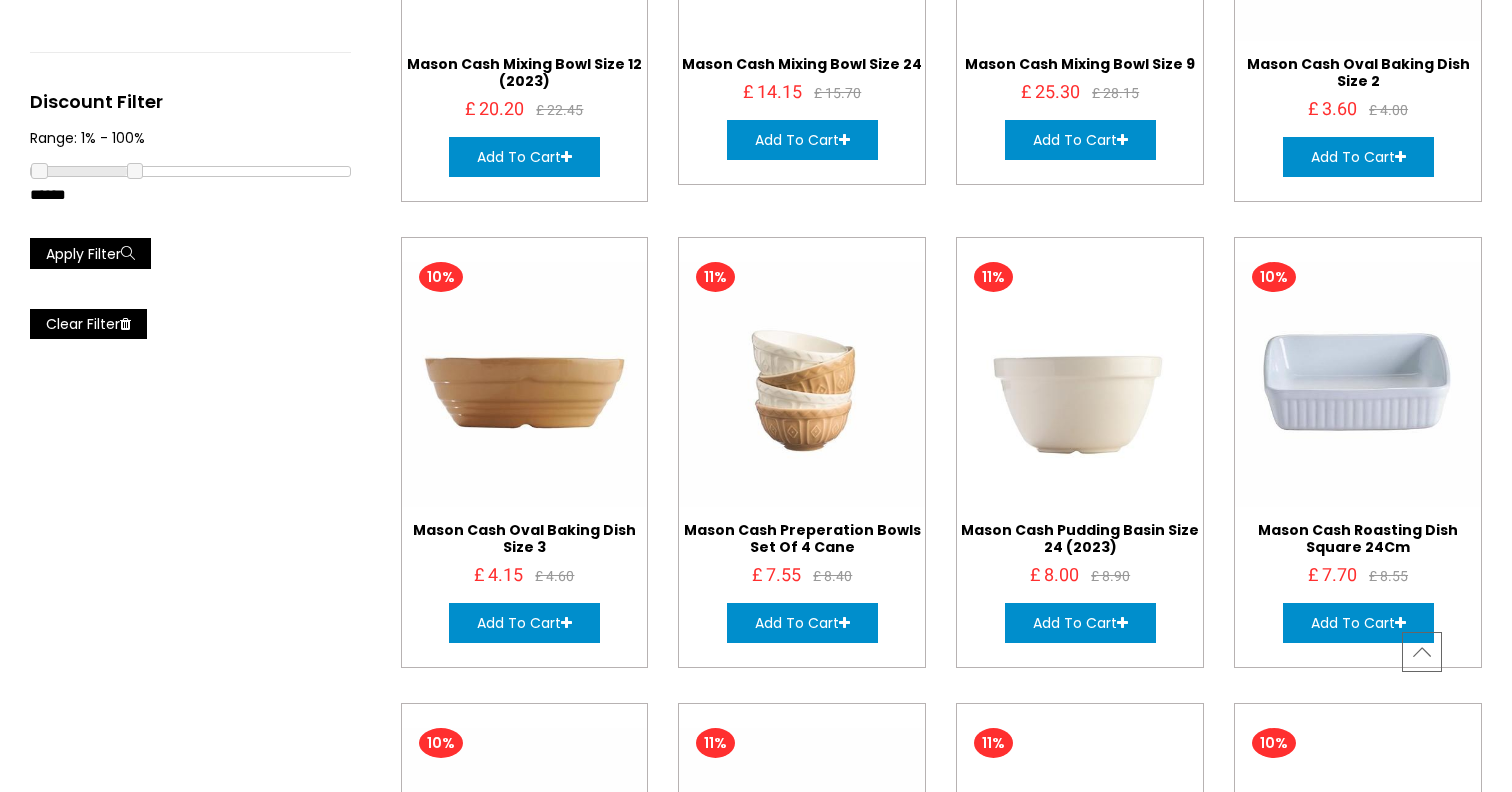 scroll, scrollTop: 0, scrollLeft: 0, axis: both 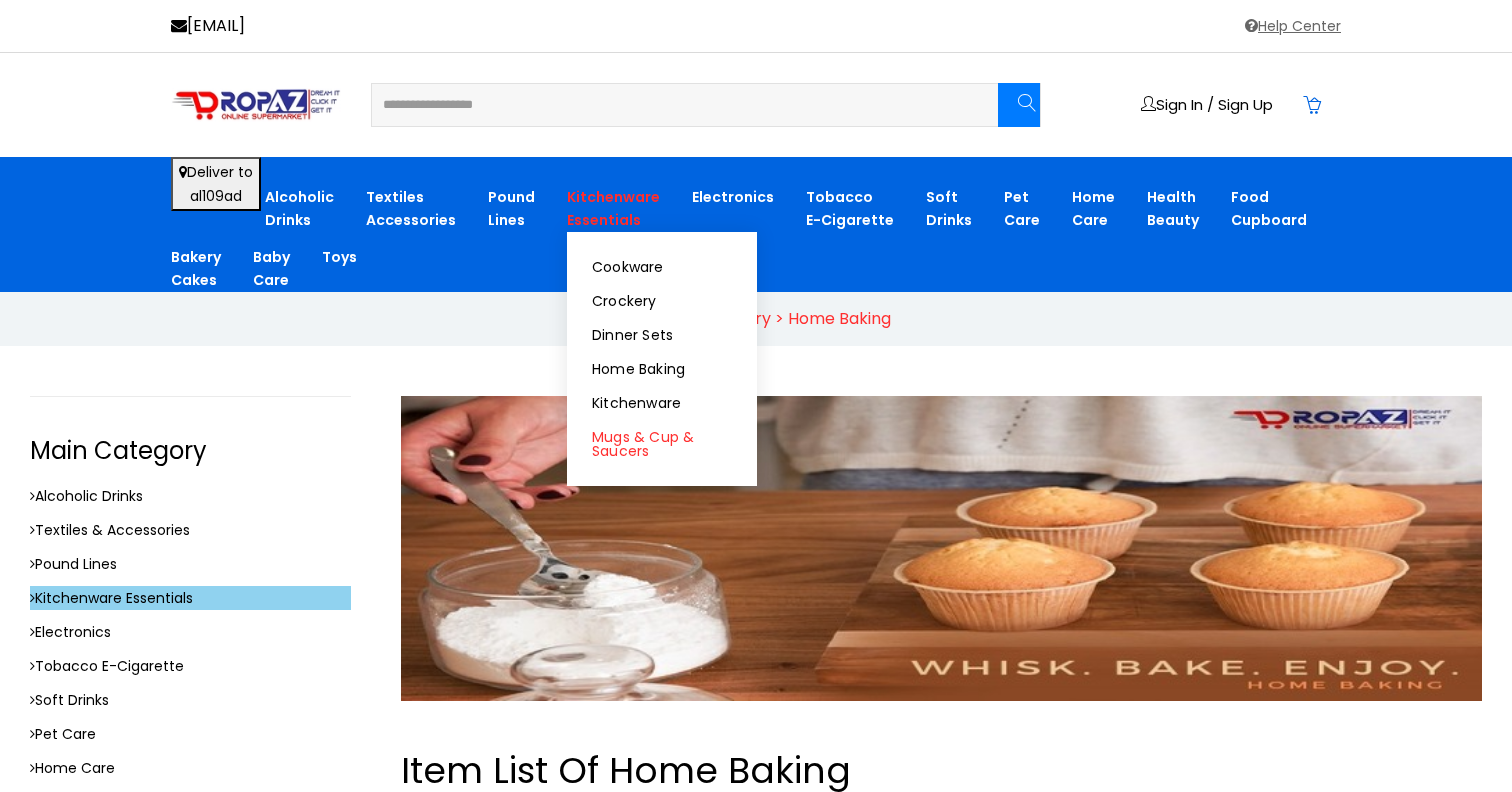 click on "Mugs & Cup & Saucers" at bounding box center [662, 444] 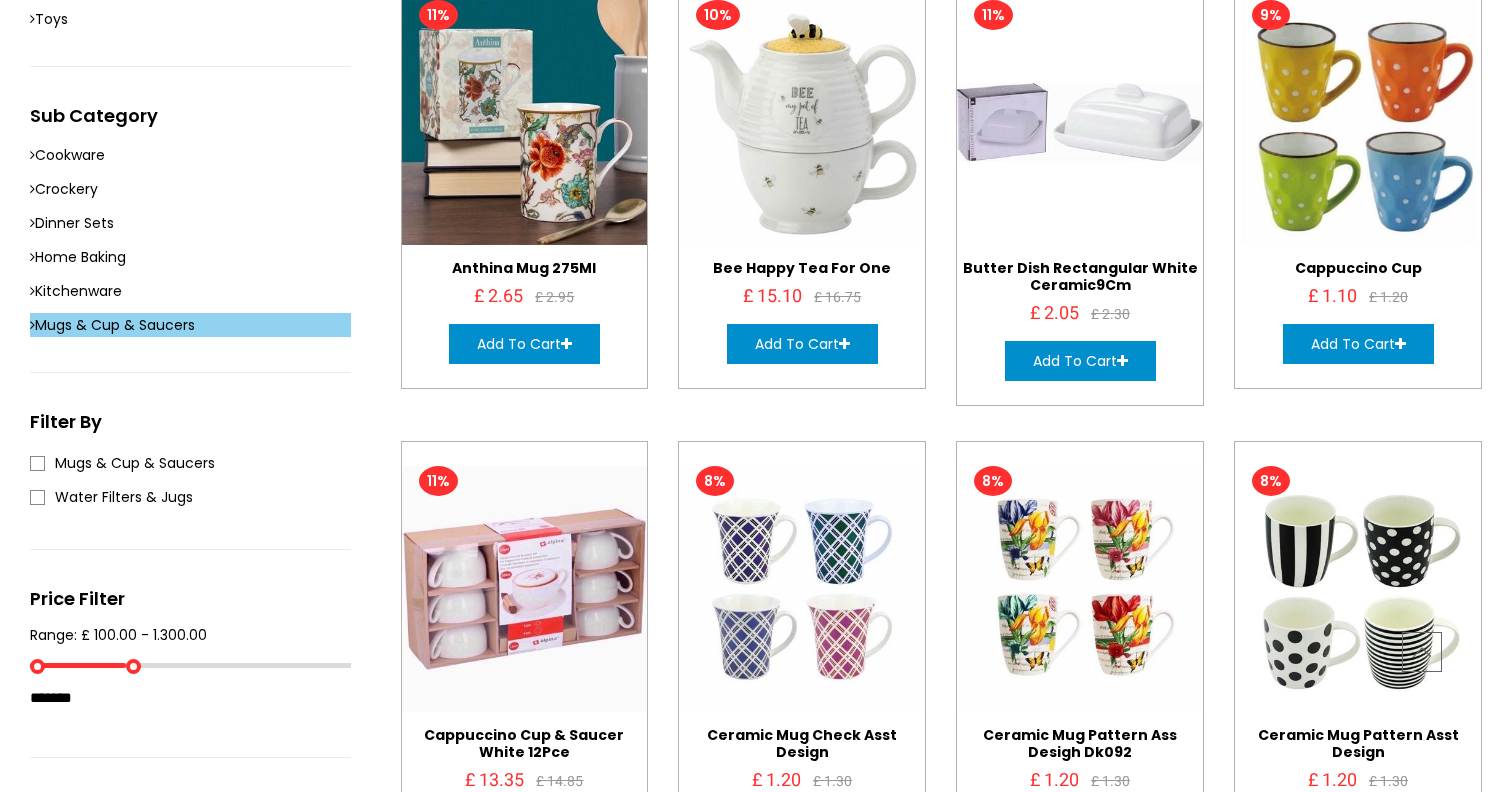 scroll, scrollTop: 0, scrollLeft: 0, axis: both 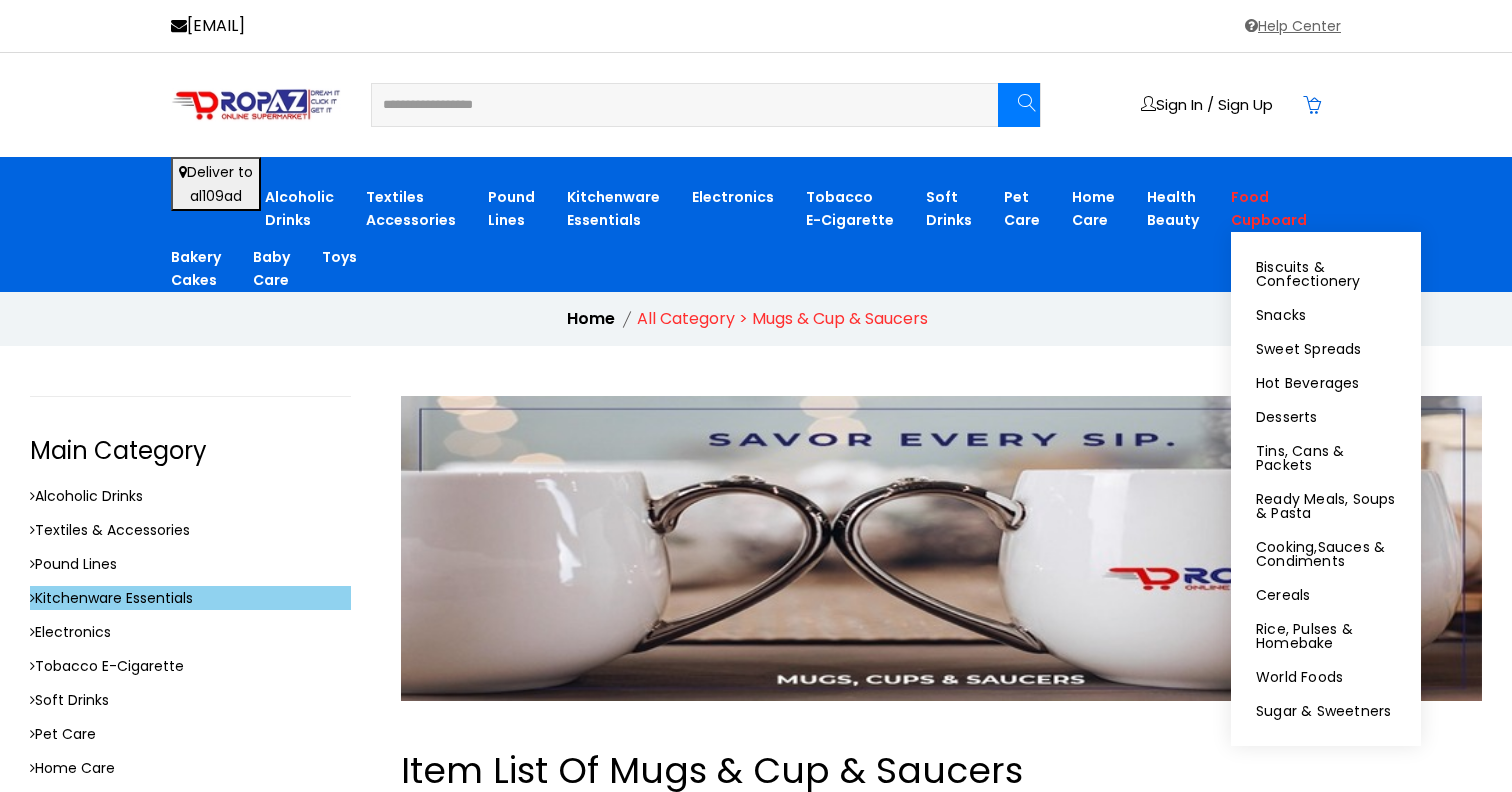 click on "Food Cupboard" at bounding box center (1269, 209) 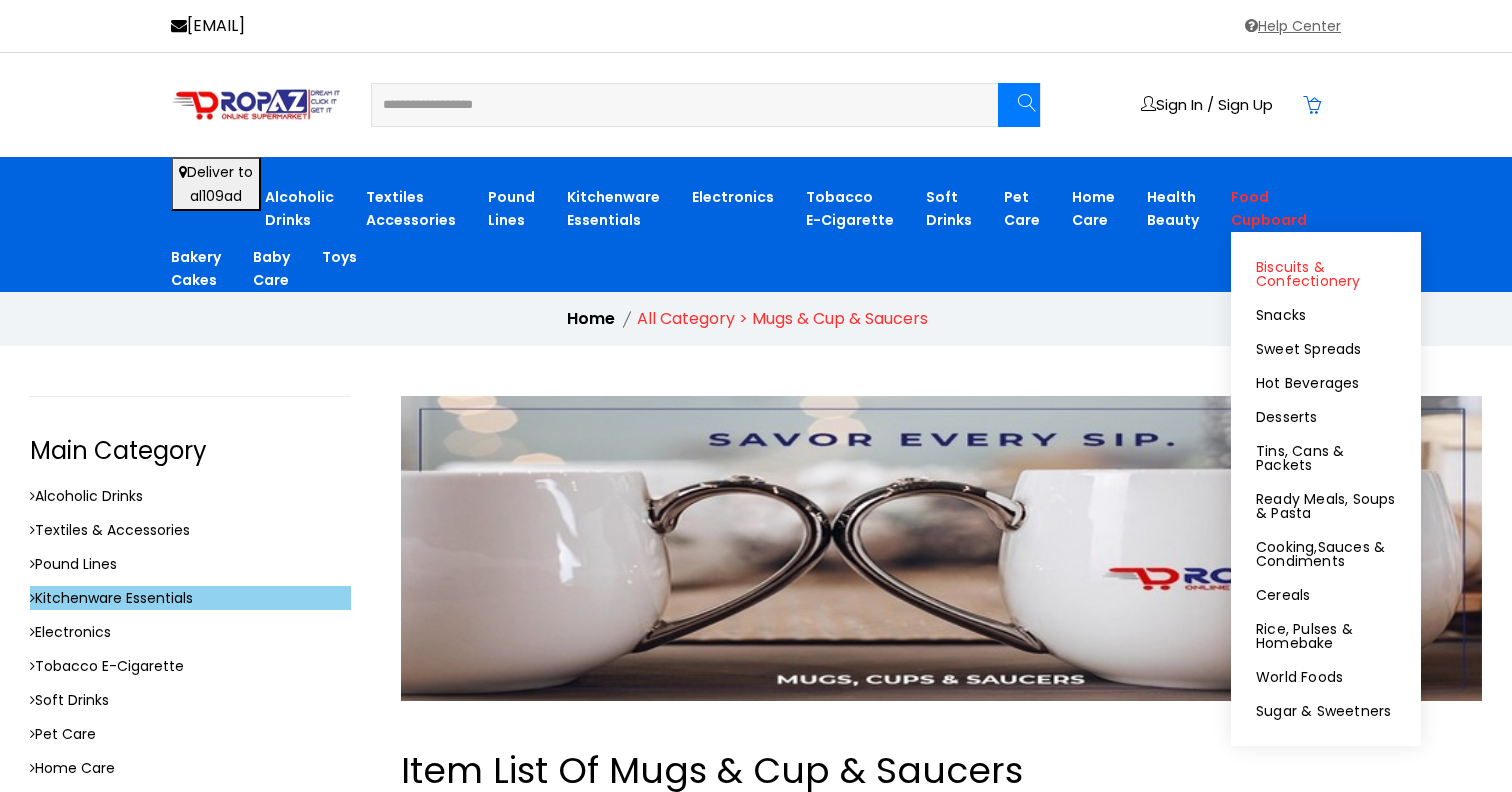 click on "Biscuits & Confectionery" at bounding box center [1326, 274] 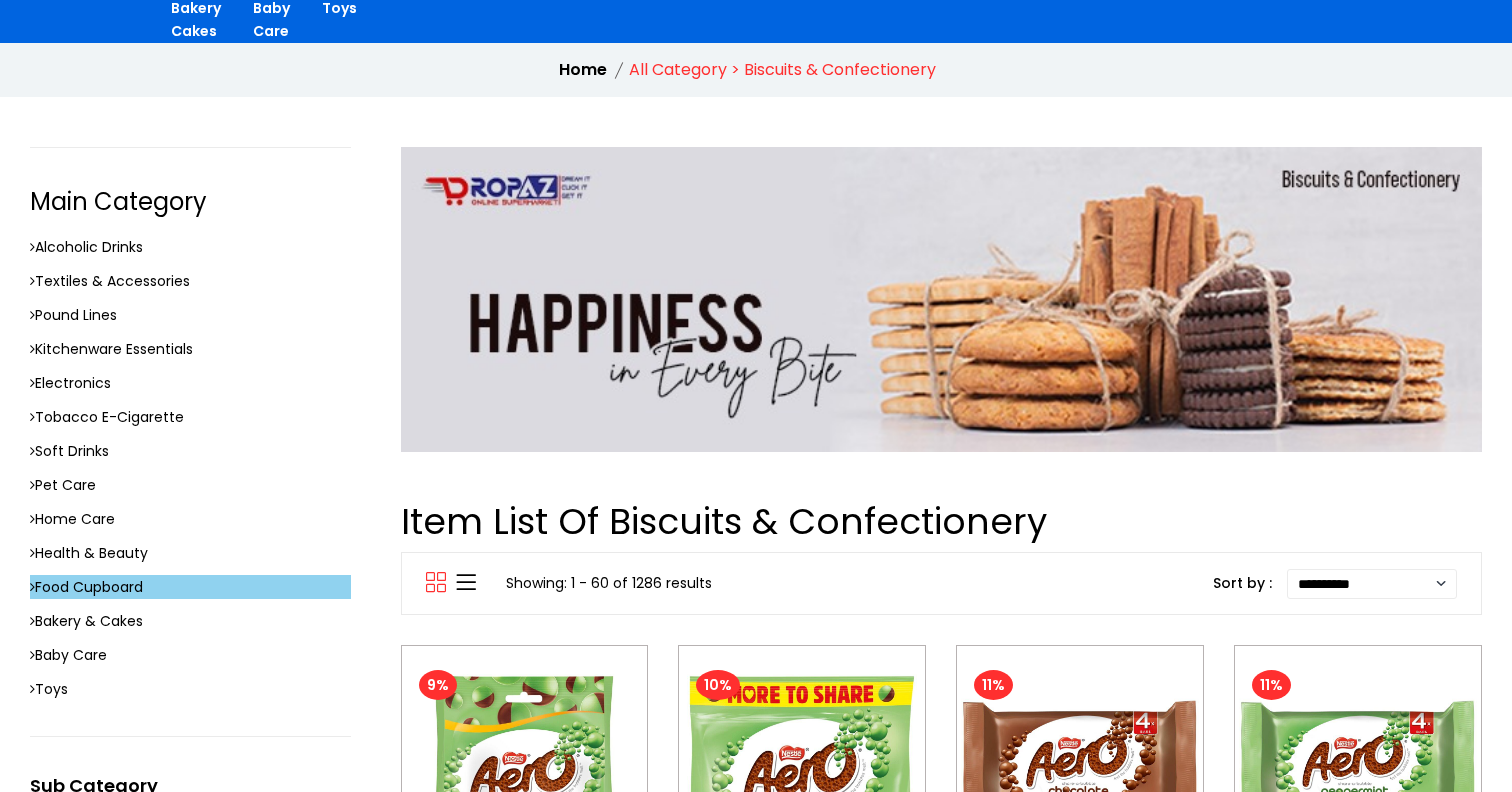 scroll, scrollTop: 0, scrollLeft: 0, axis: both 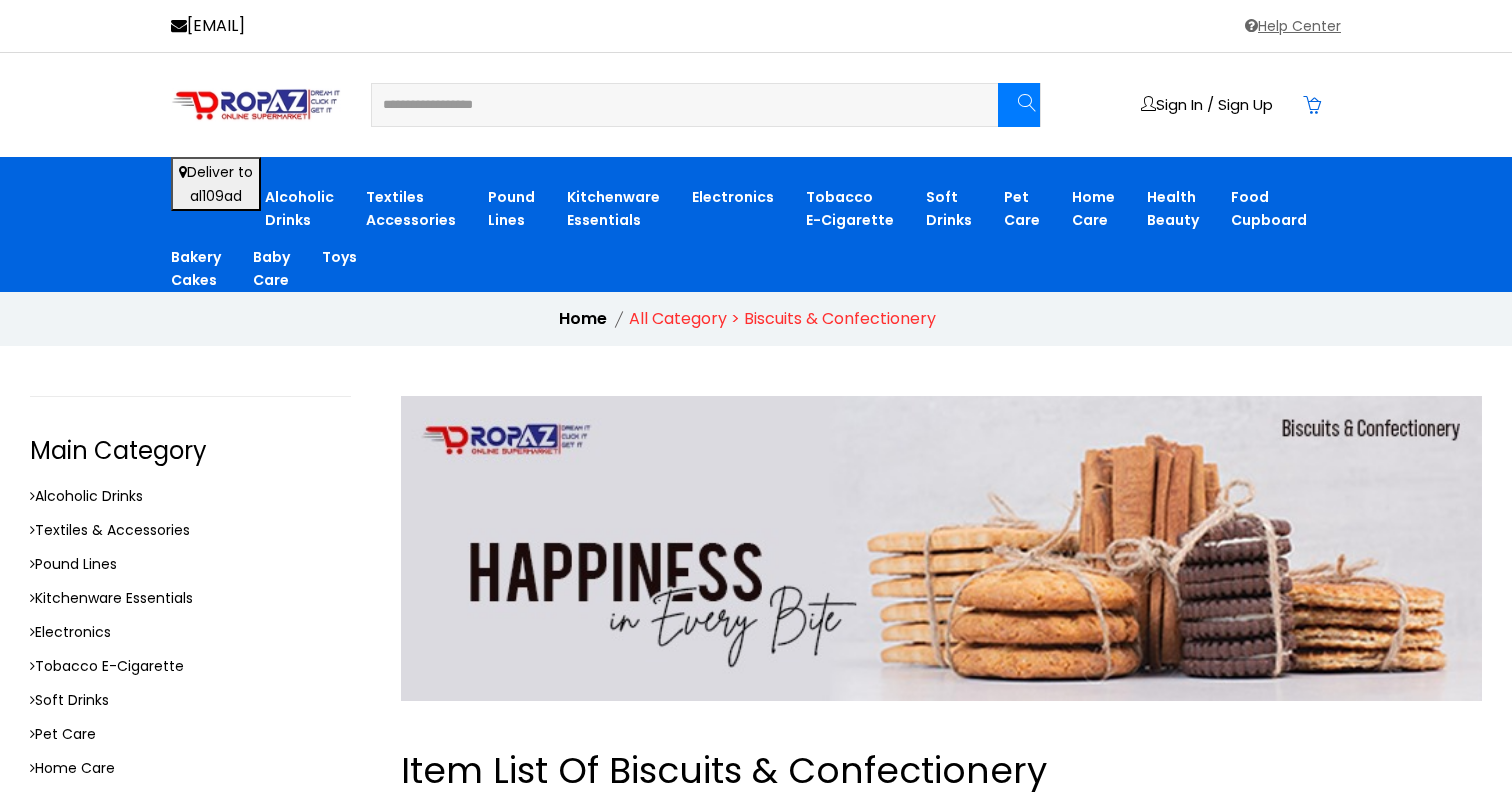 click on "All Category > Biscuits & Confectionery" at bounding box center [782, 319] 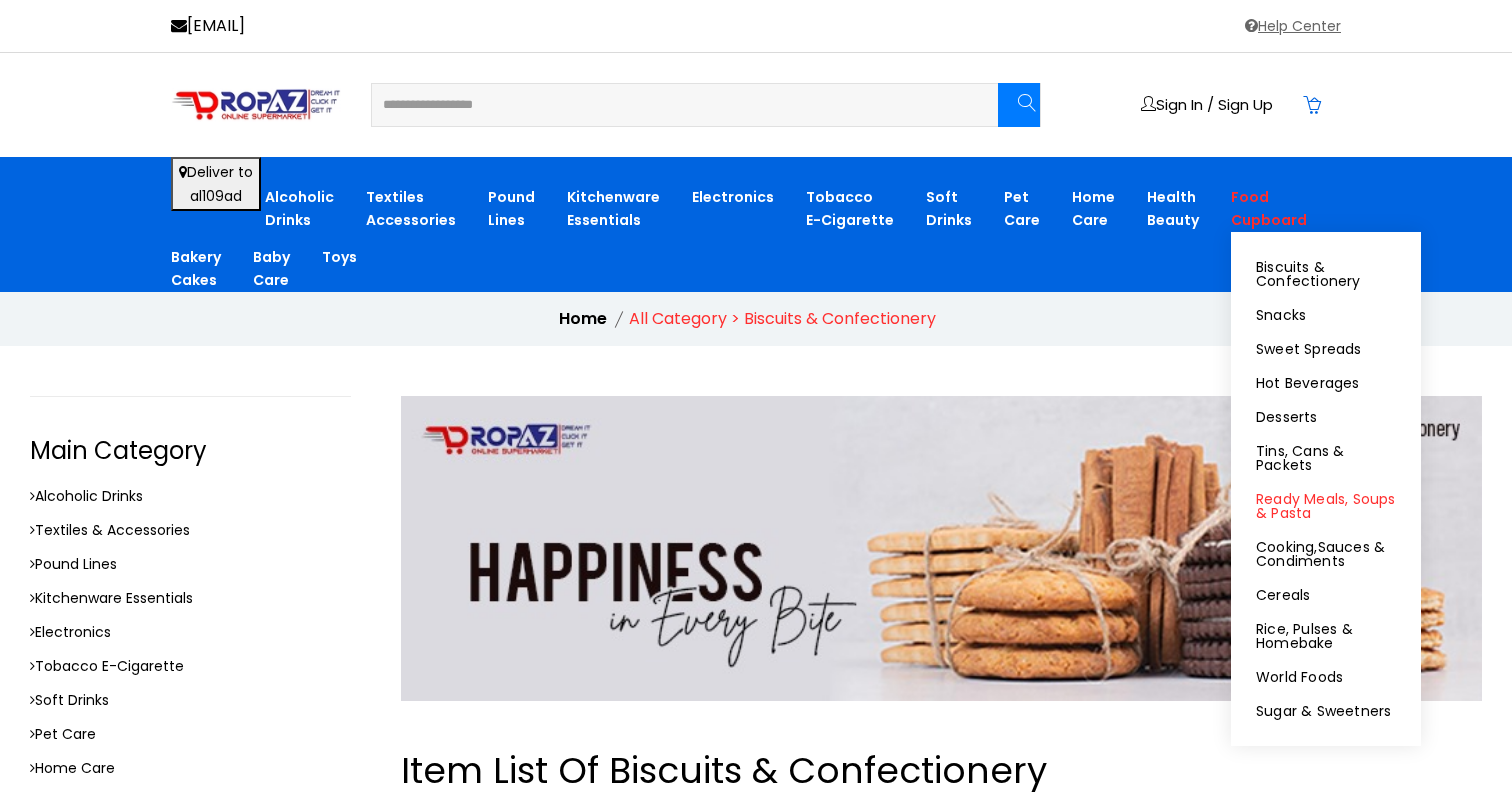 click on "Ready Meals, Soups & Pasta" at bounding box center (1326, 506) 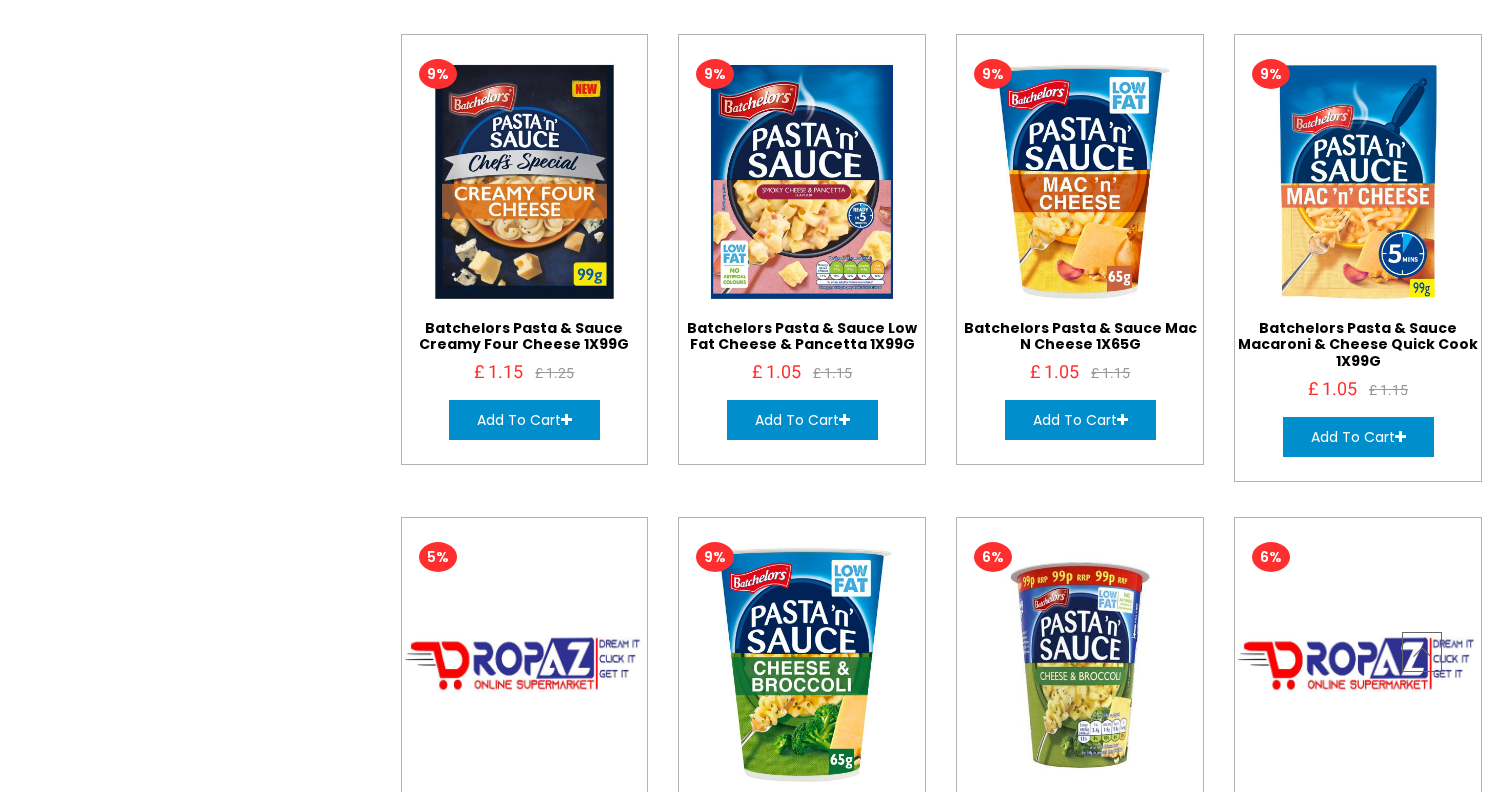 scroll, scrollTop: 3706, scrollLeft: 0, axis: vertical 